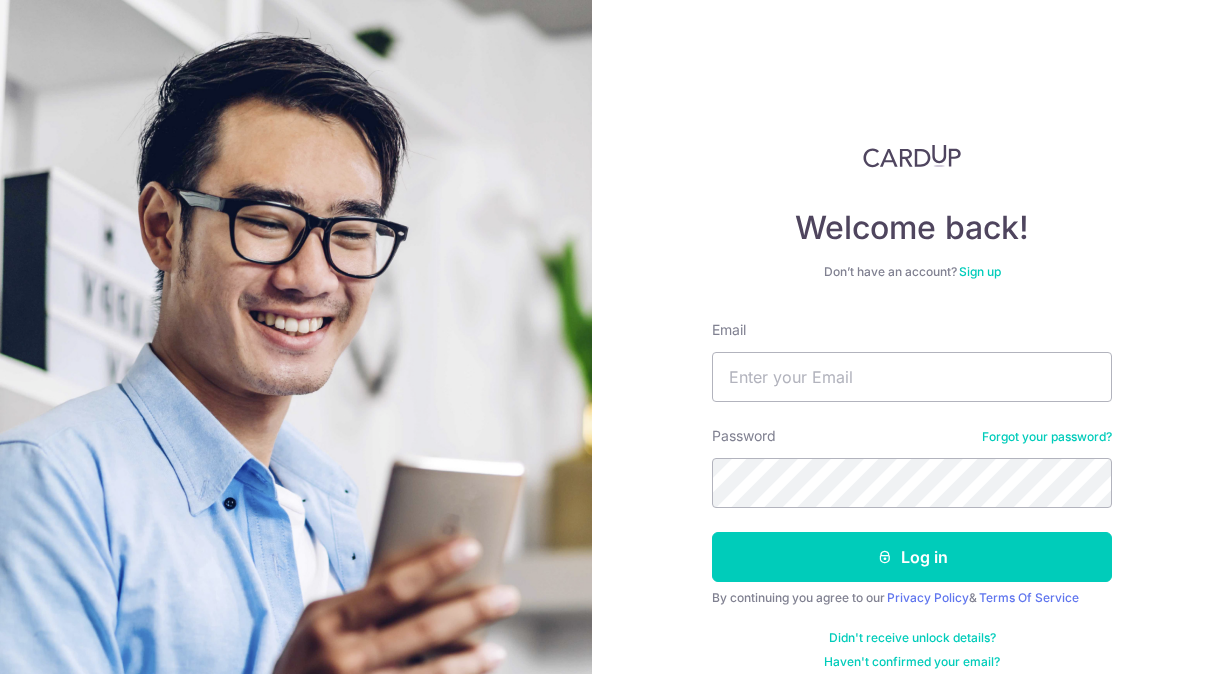 scroll, scrollTop: 0, scrollLeft: 0, axis: both 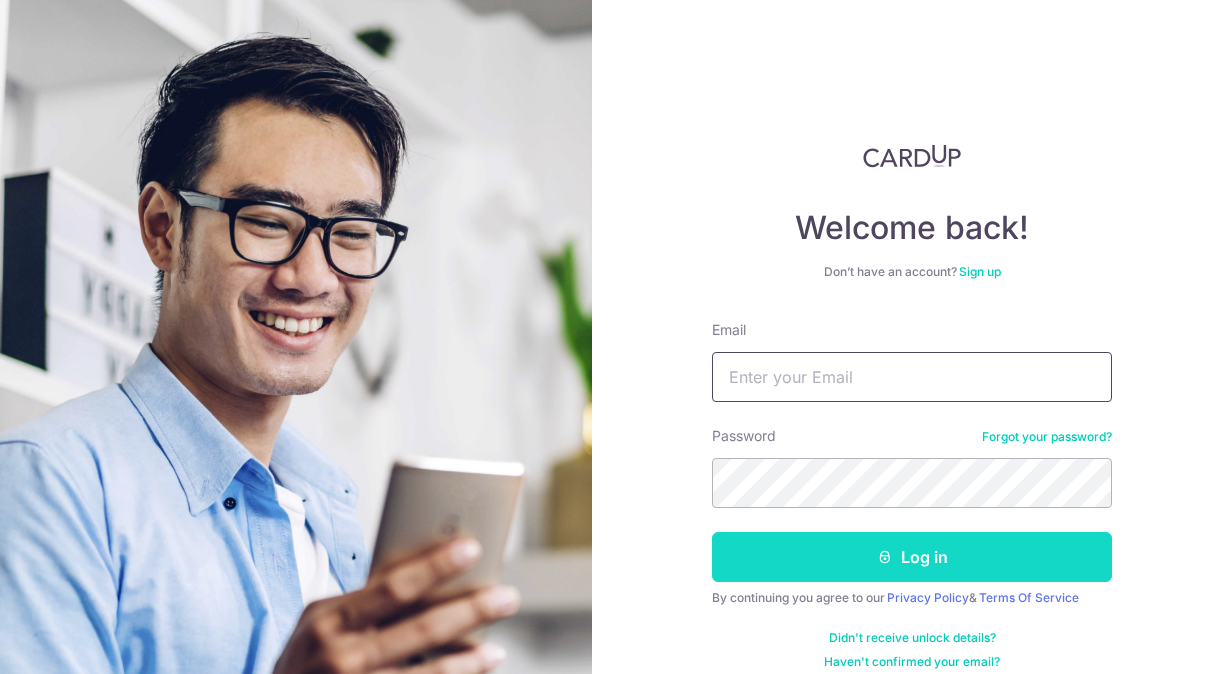 type on "normanfcross@gmail.com" 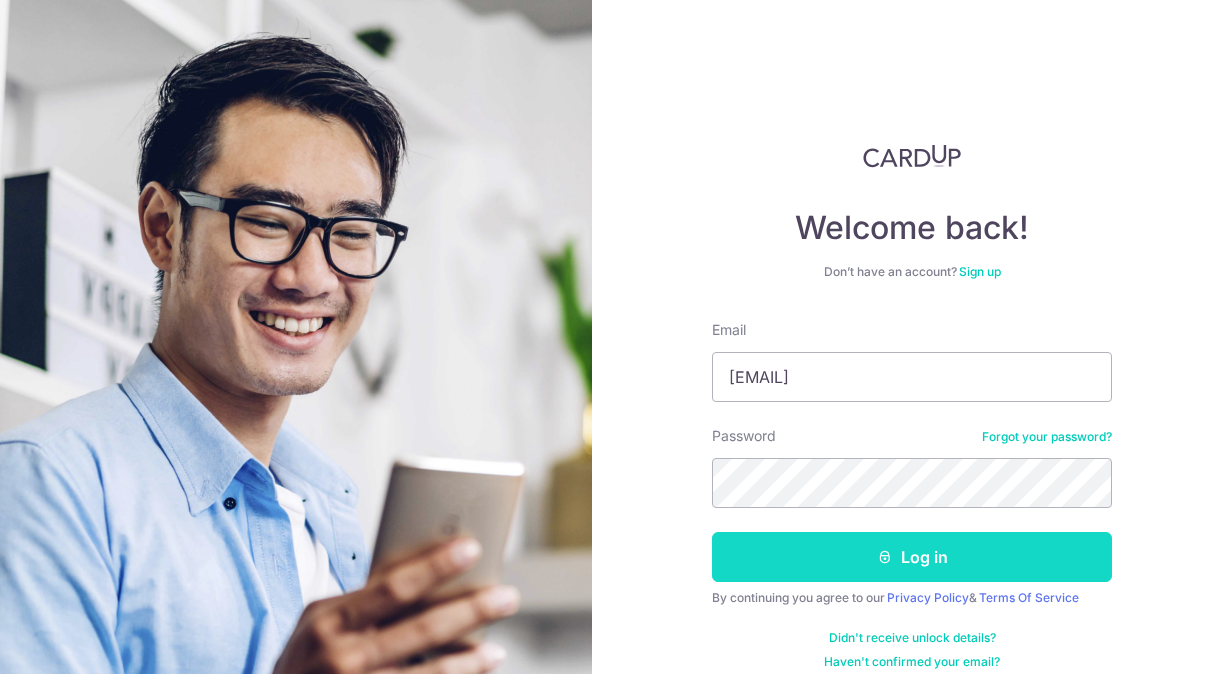 click on "Log in" at bounding box center [912, 557] 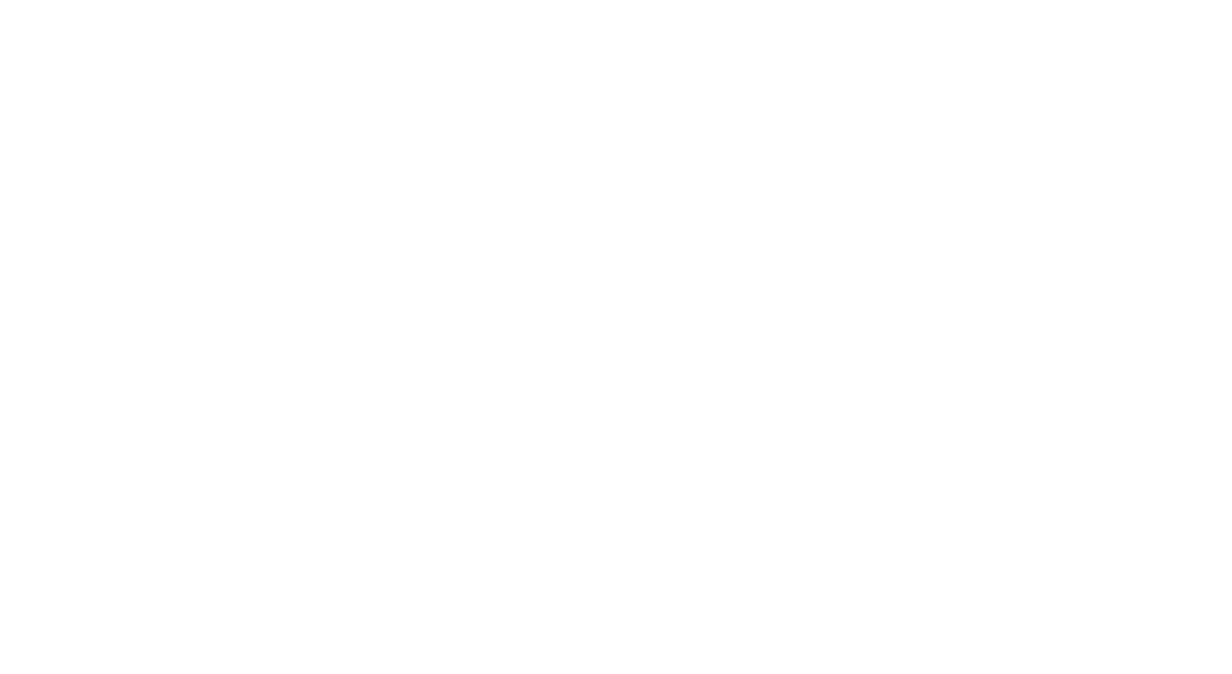 scroll, scrollTop: 0, scrollLeft: 0, axis: both 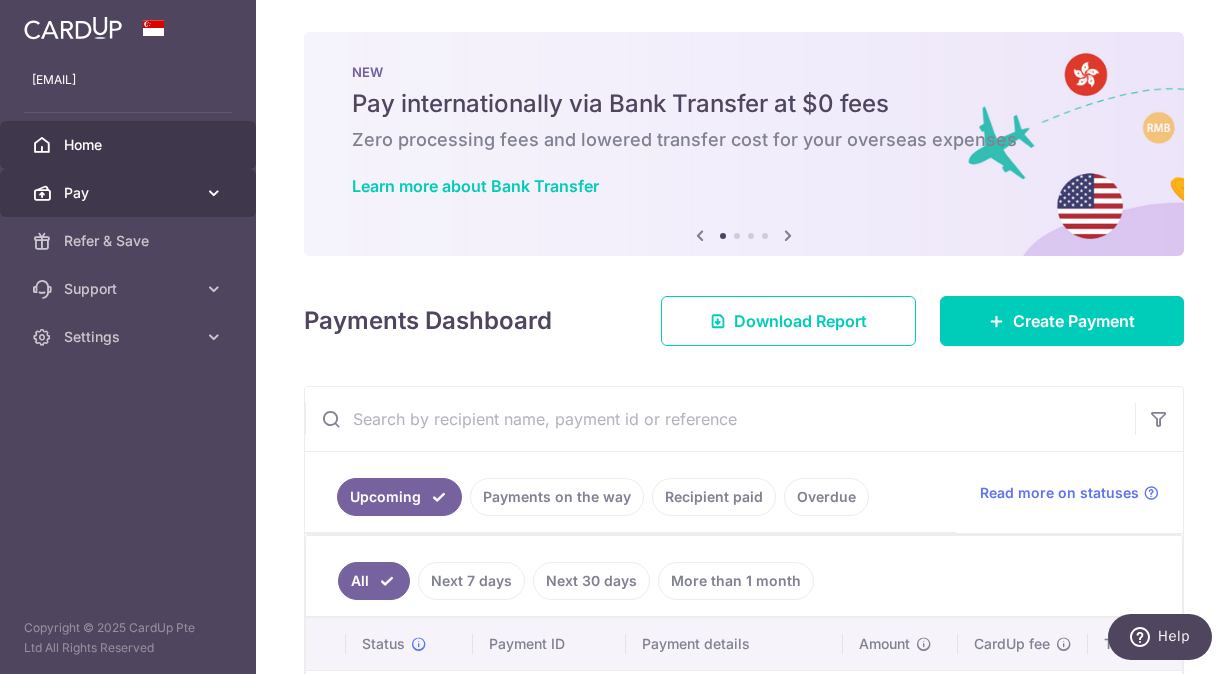click at bounding box center [214, 193] 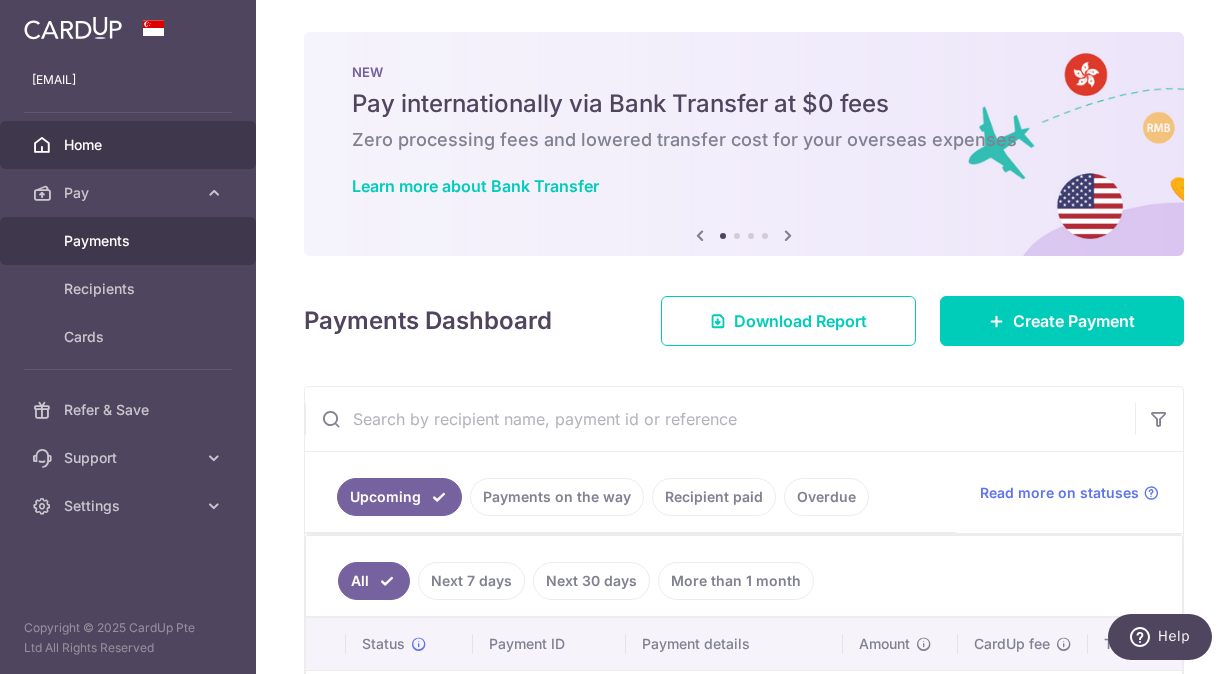click on "normanfcross@gmail.com
Home
Pay
Payments
Recipients
Cards
Refer & Save
Support
FAQ
Contact Us
Settings
Account
Logout
Copyright © 2025 CardUp Pte Ltd All Rights Reserved
×
Pause Schedule" at bounding box center (616, 337) 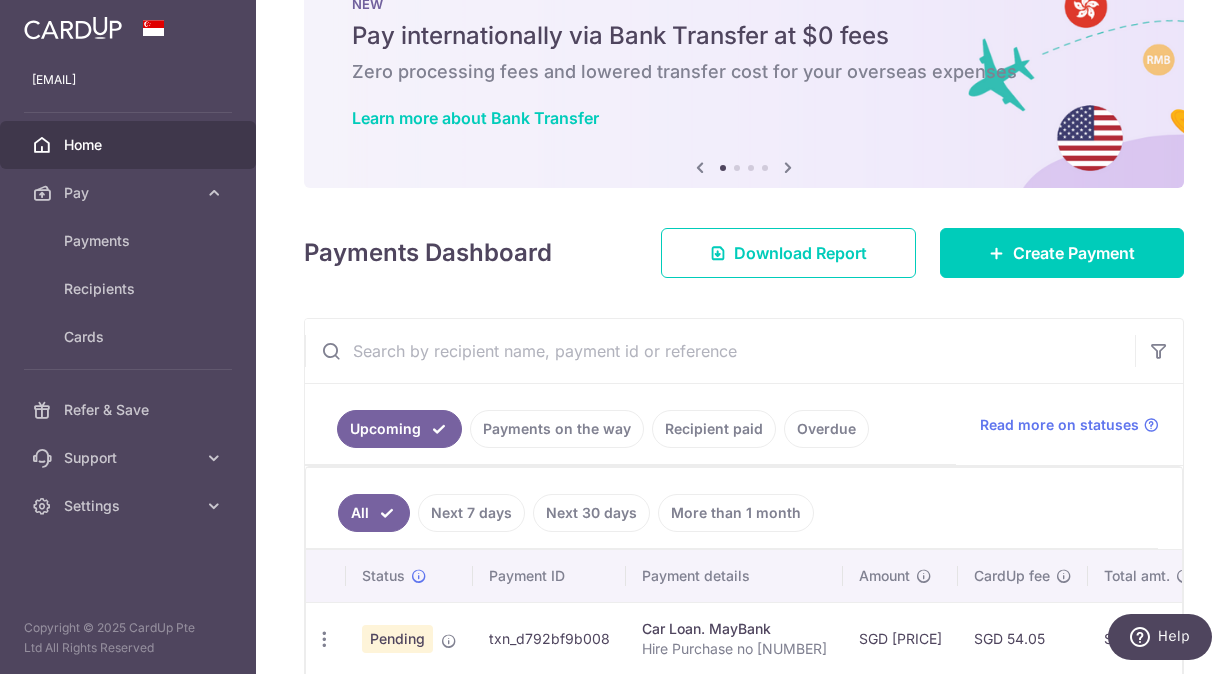 scroll, scrollTop: 100, scrollLeft: 0, axis: vertical 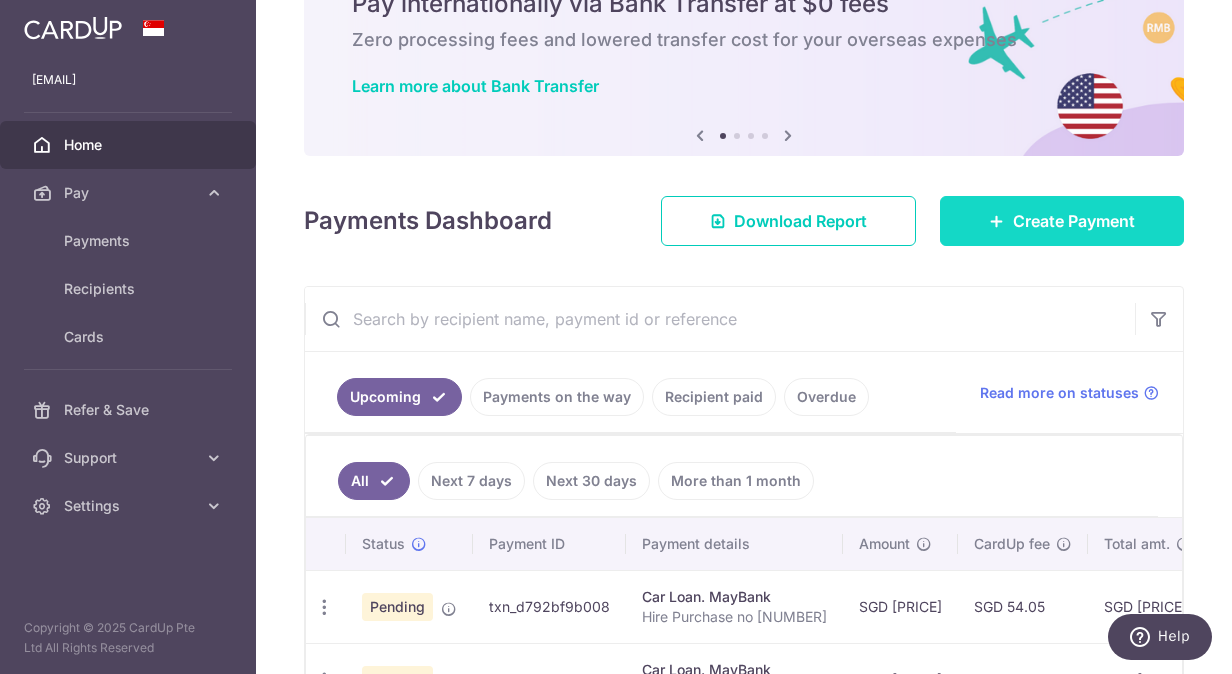 click on "Create Payment" at bounding box center (1074, 221) 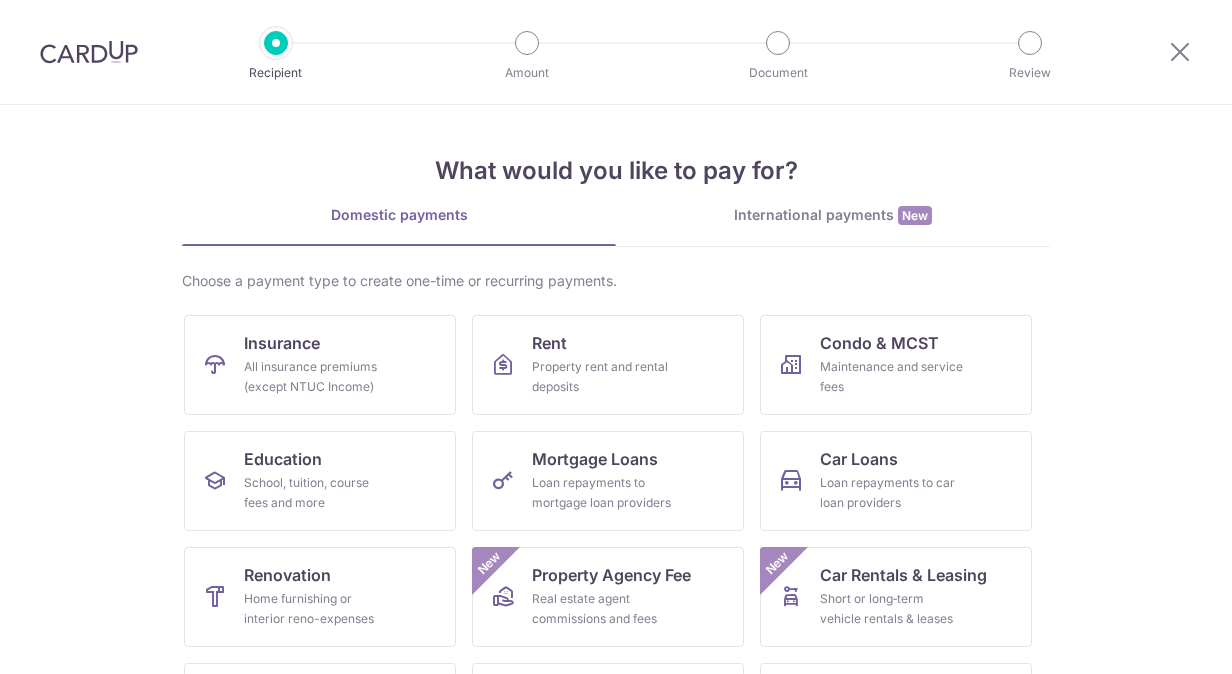 scroll, scrollTop: 0, scrollLeft: 0, axis: both 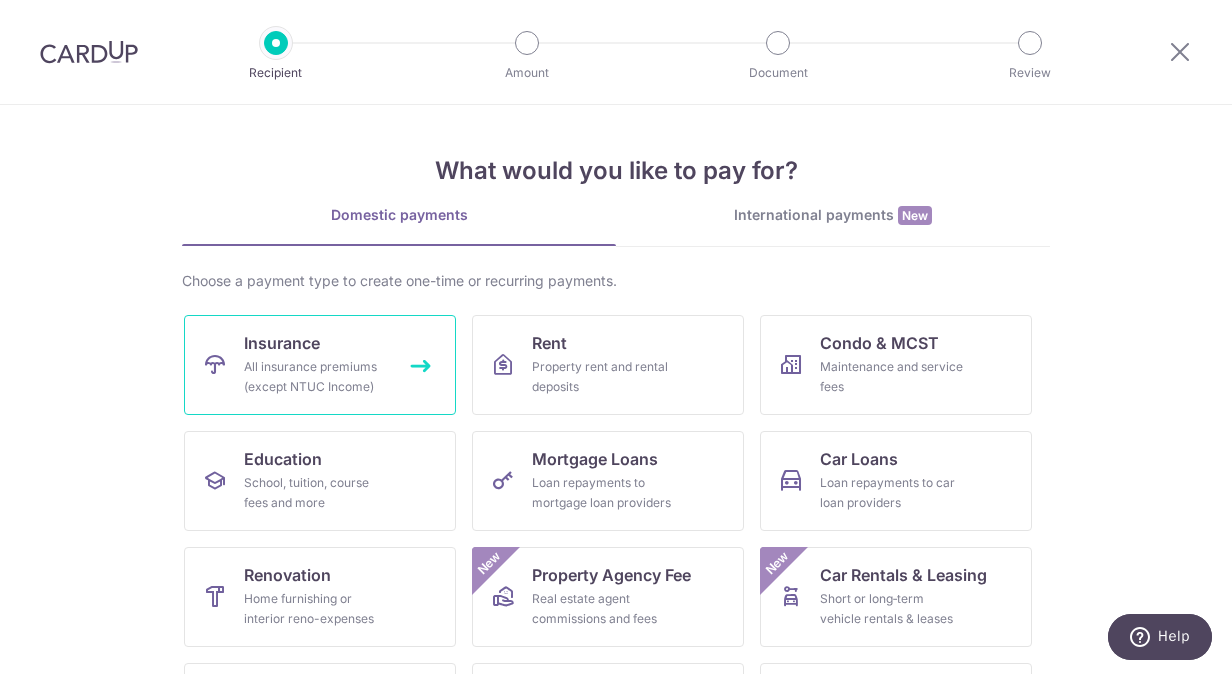 click on "Insurance All insurance premiums (except NTUC Income)" at bounding box center (320, 365) 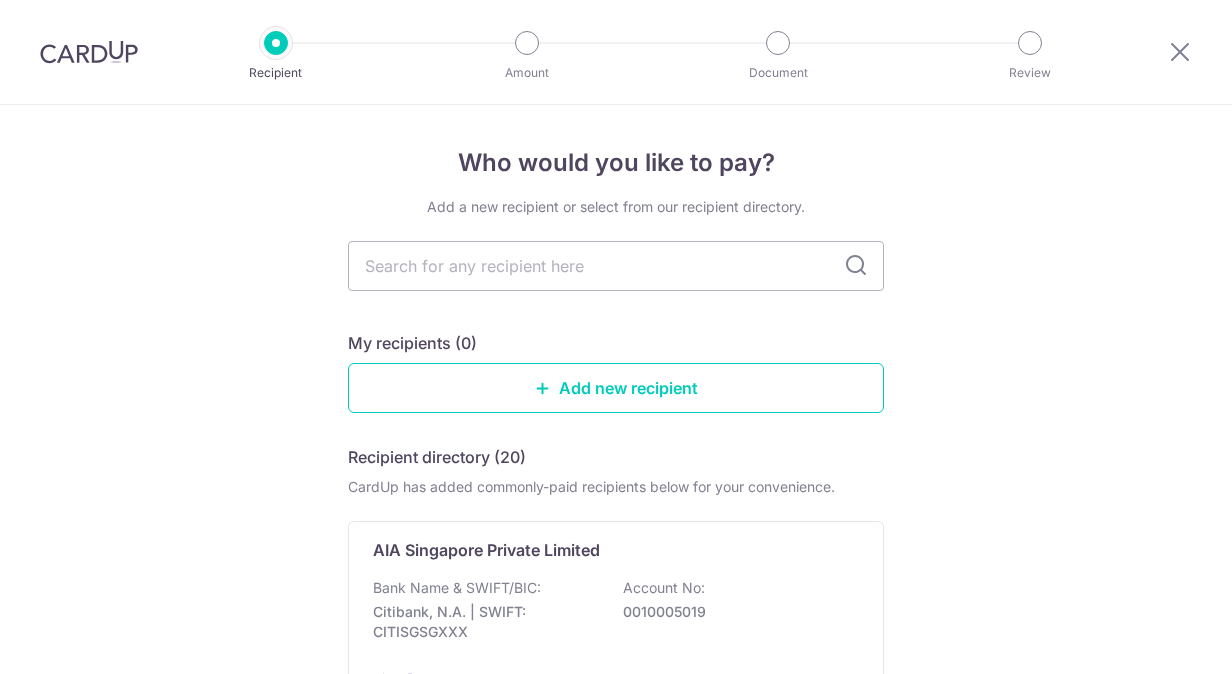 scroll, scrollTop: 0, scrollLeft: 0, axis: both 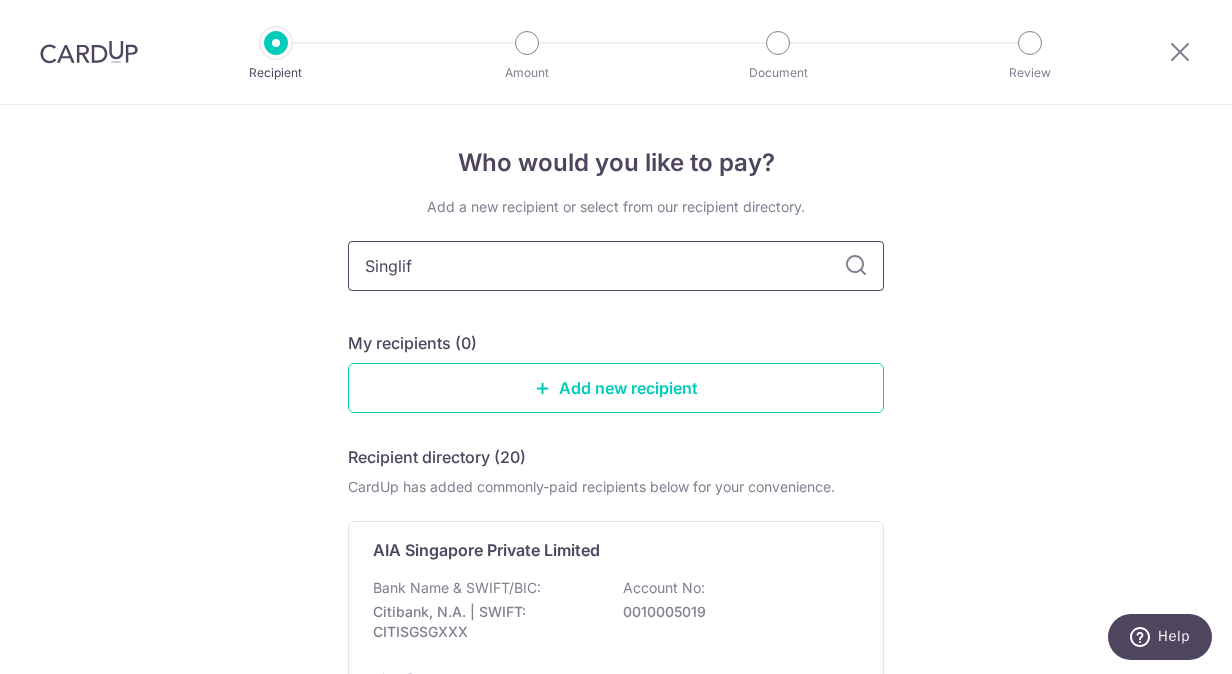 type on "Singlife" 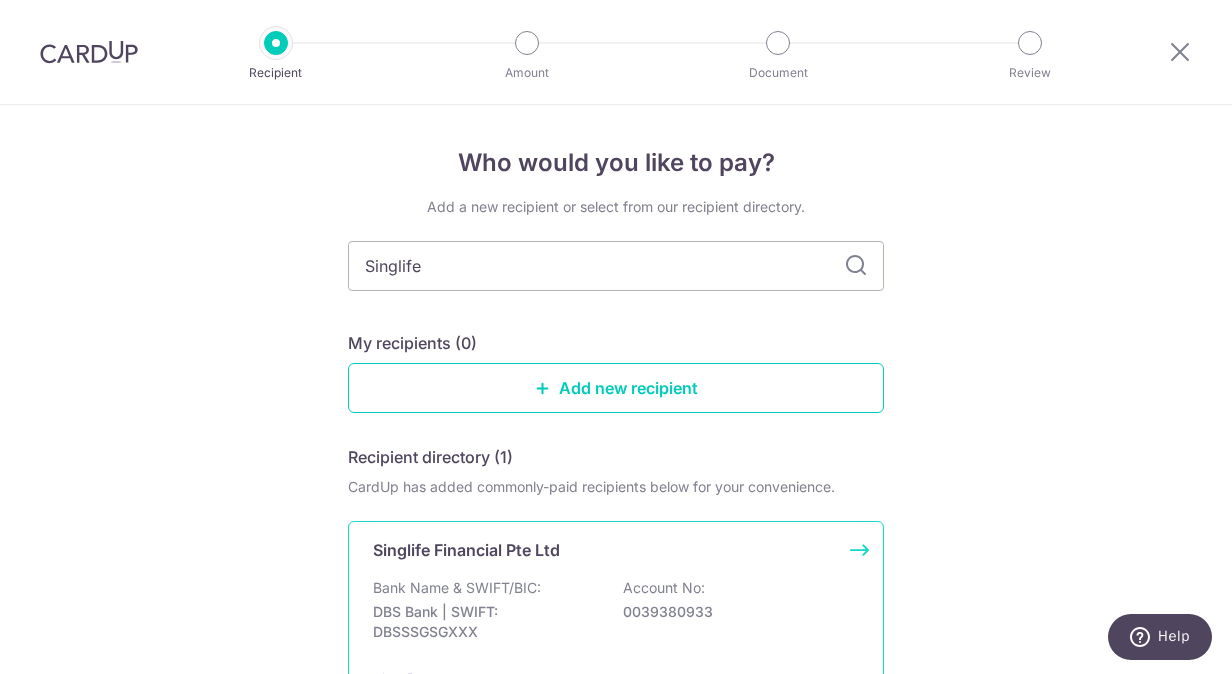 click on "Singlife Financial Pte Ltd
Bank Name & SWIFT/BIC:
DBS Bank | SWIFT: DBSSSGSGXXX
Account No:
0039380933
View" at bounding box center [616, 613] 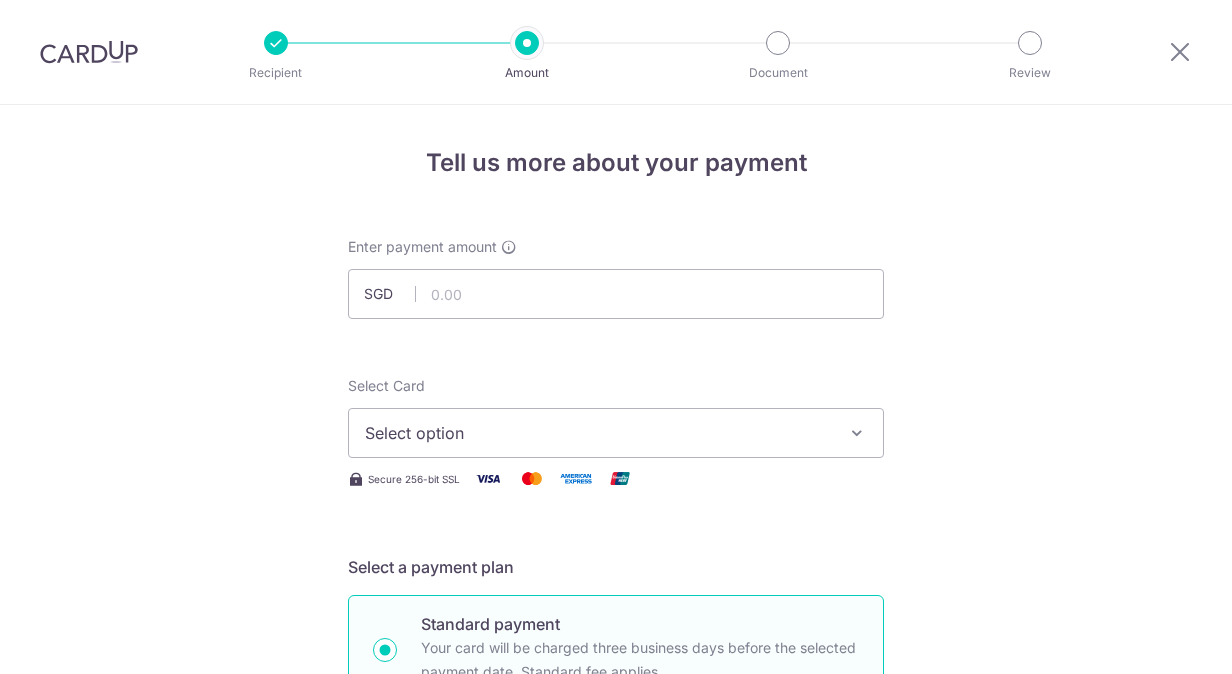 scroll, scrollTop: 0, scrollLeft: 0, axis: both 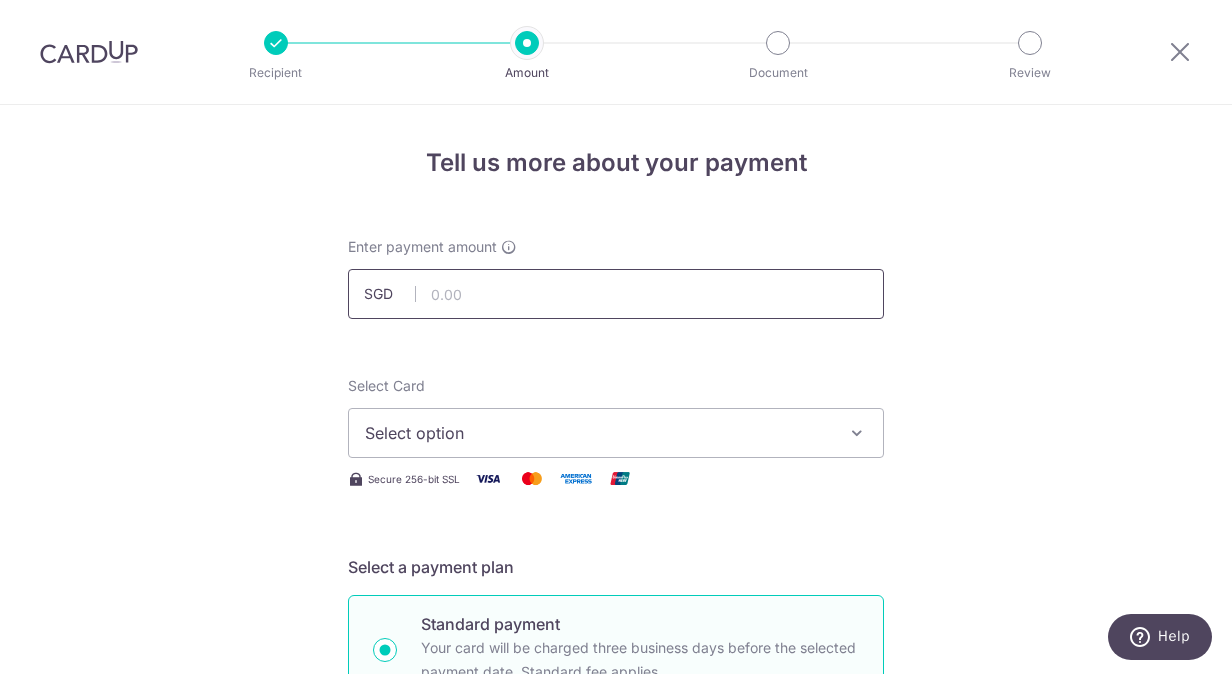 click at bounding box center [616, 294] 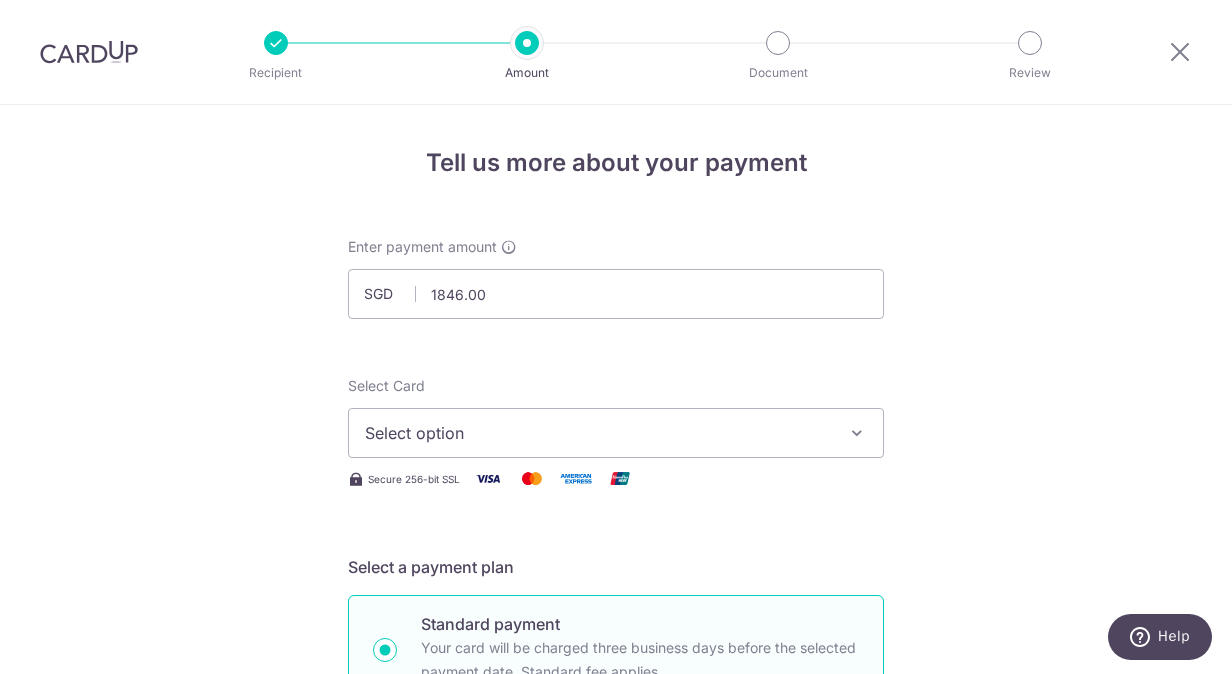 type on "1,846.00" 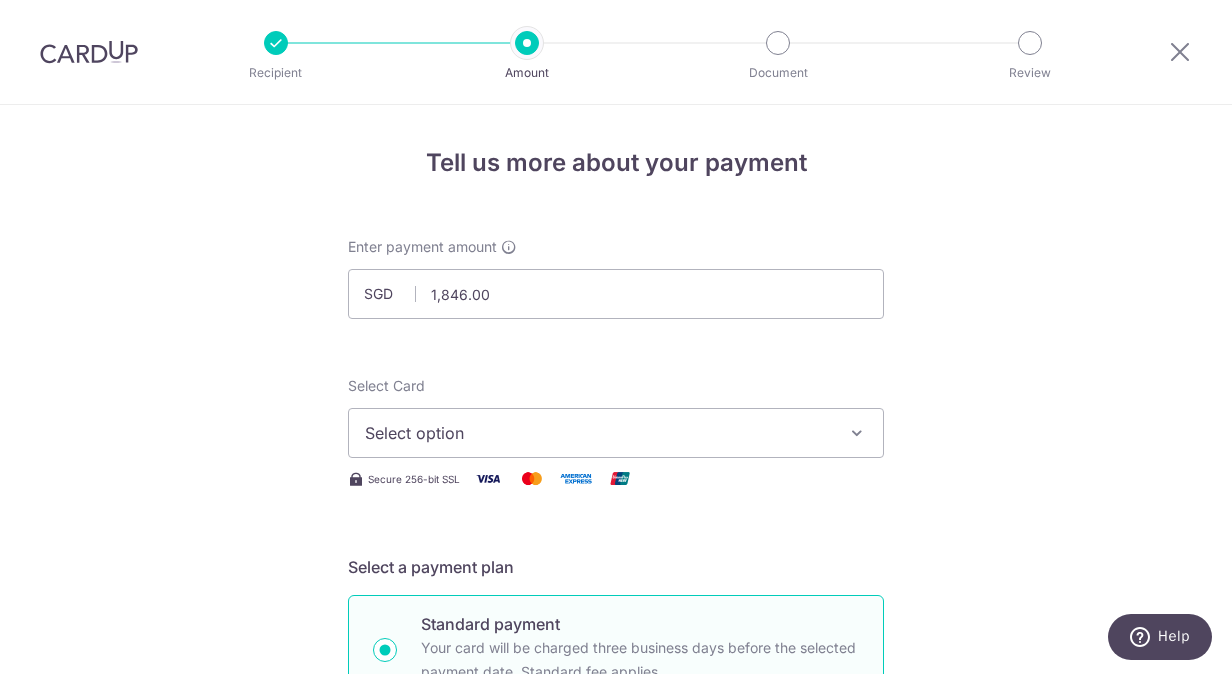 click on "Select option" at bounding box center [616, 433] 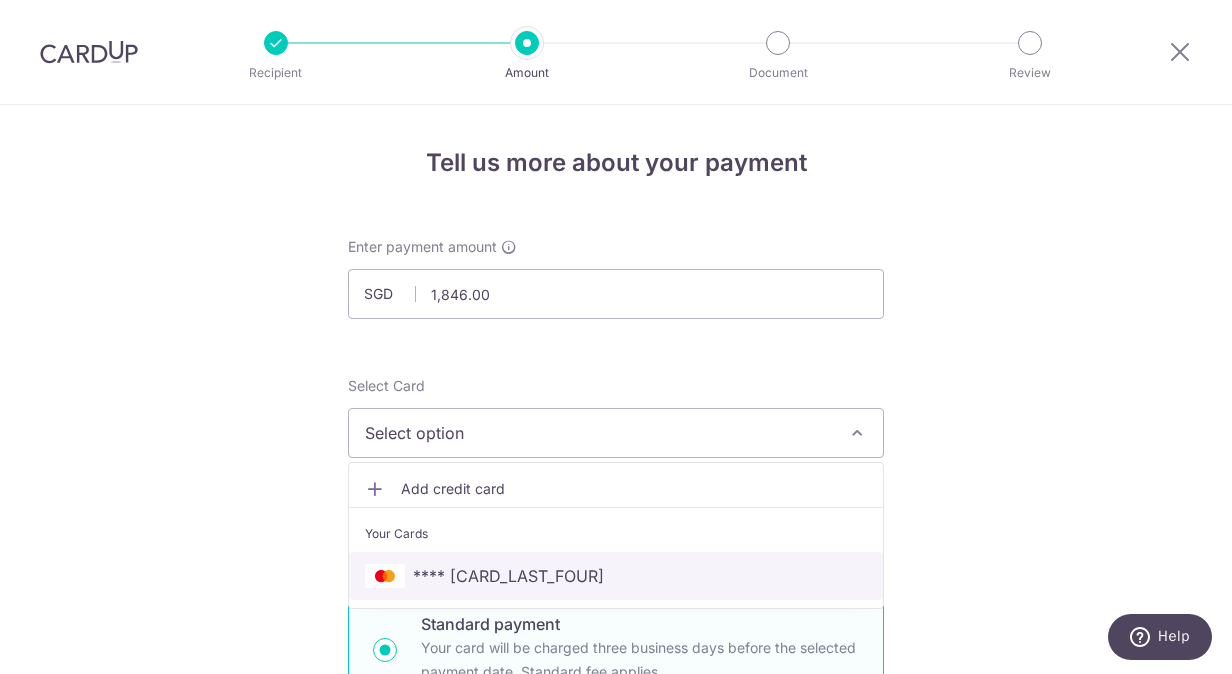 drag, startPoint x: 505, startPoint y: 568, endPoint x: 884, endPoint y: 460, distance: 394.08755 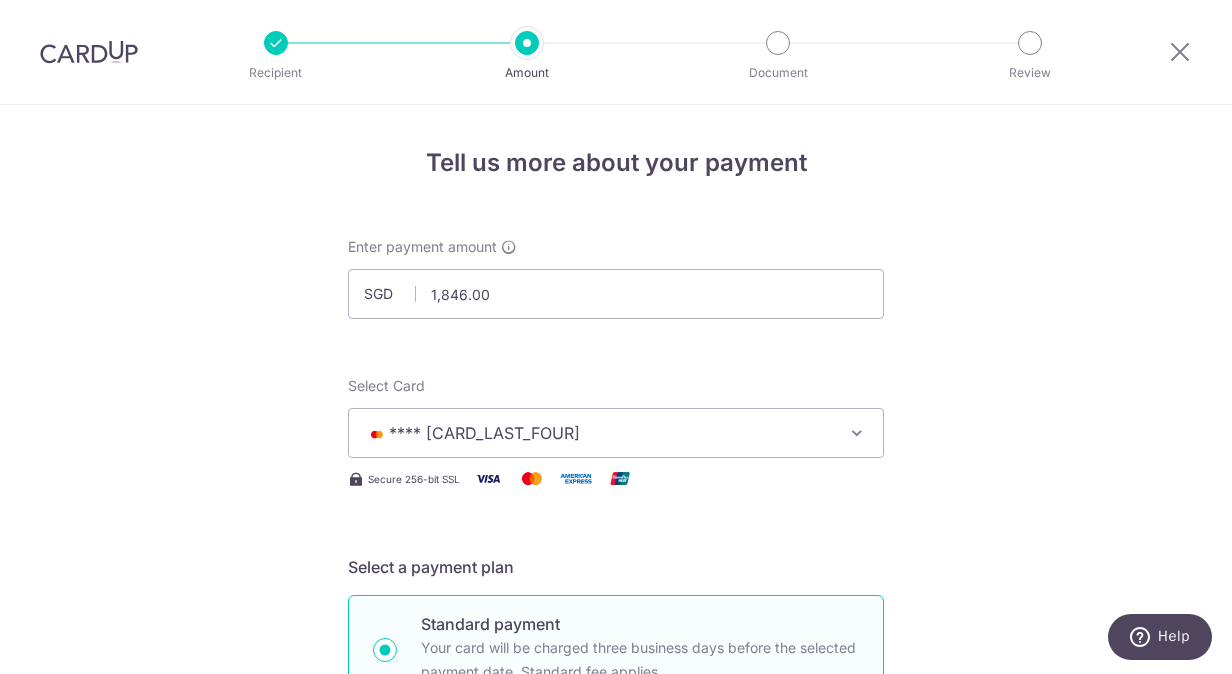 click on "Tell us more about your payment
Enter payment amount
SGD
1,846.00
1846.00
Select Card
**** 9395
Add credit card
Your Cards
**** 9395
Secure 256-bit SSL
Text
New card details
Card
Secure 256-bit SSL" at bounding box center (616, 1009) 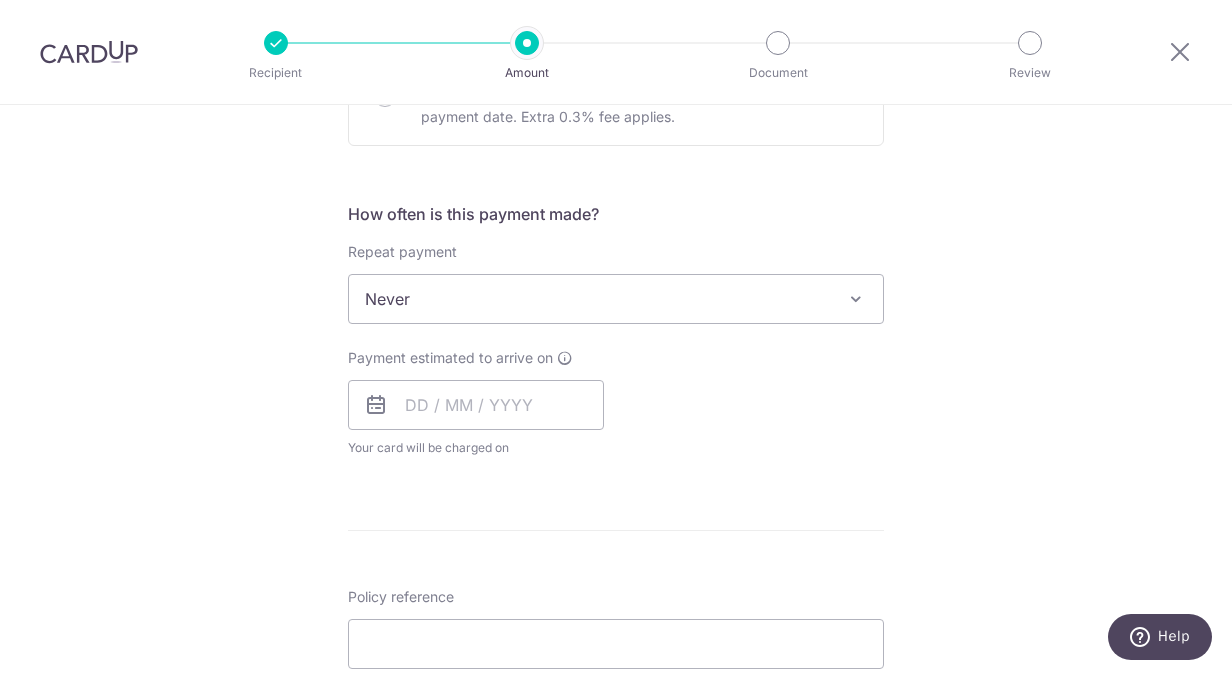 scroll, scrollTop: 700, scrollLeft: 0, axis: vertical 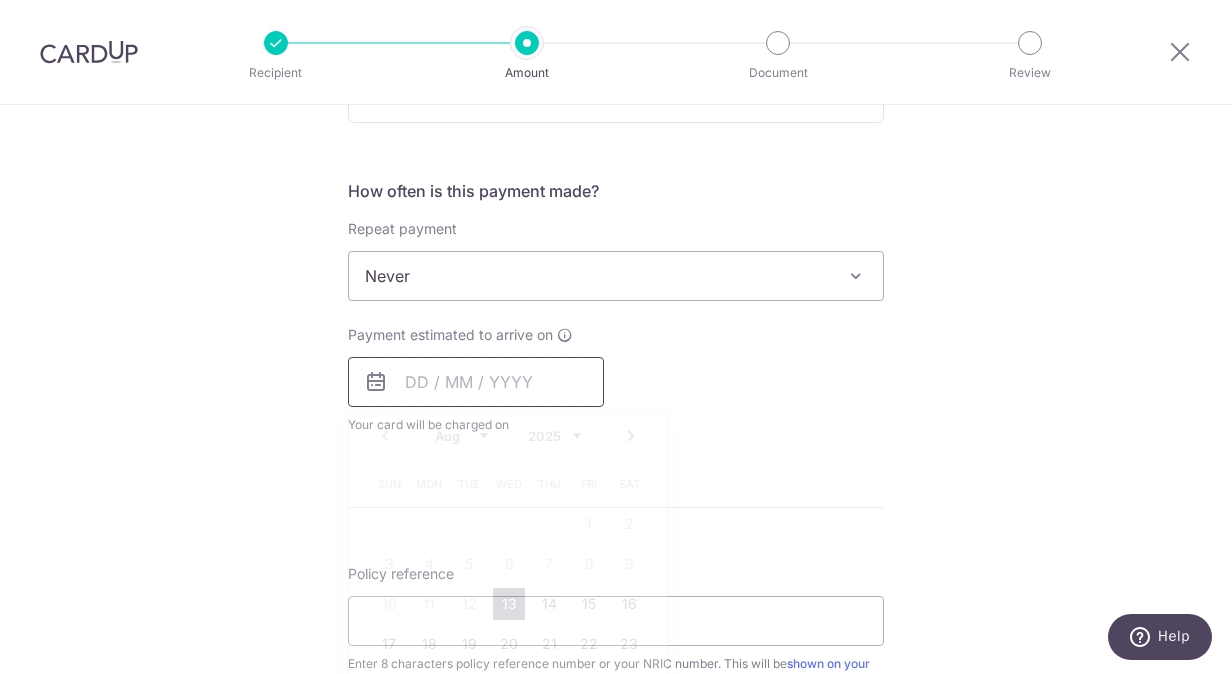 click at bounding box center [476, 382] 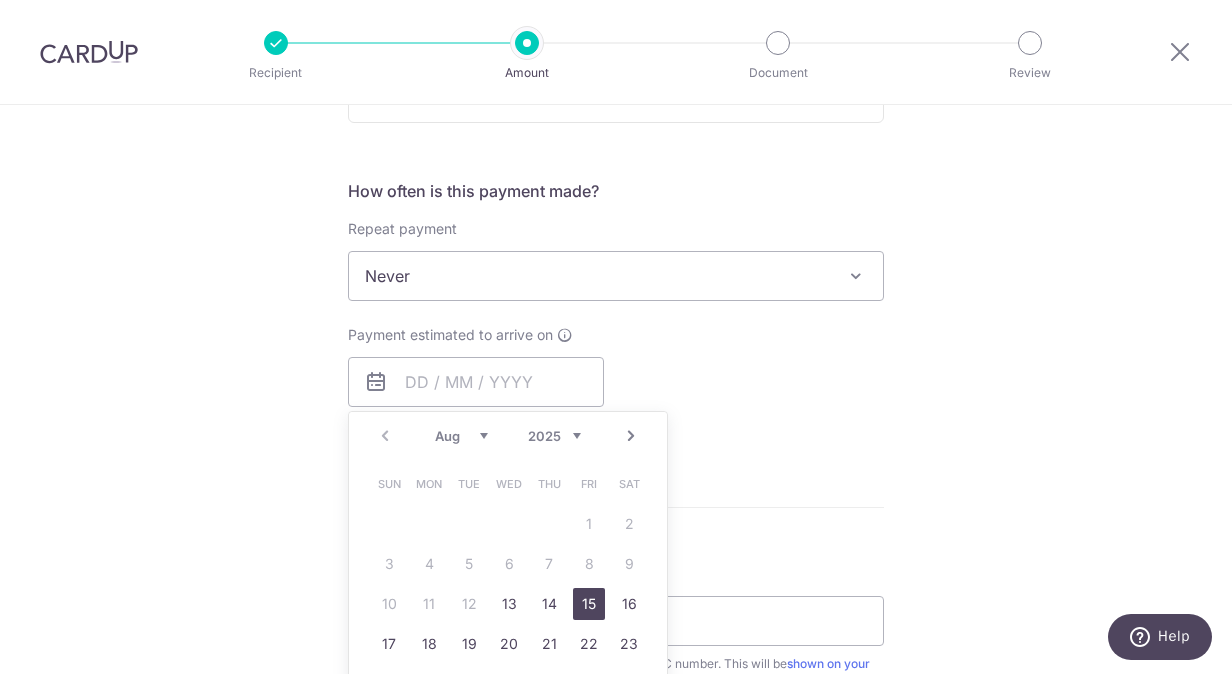 click on "15" at bounding box center (589, 604) 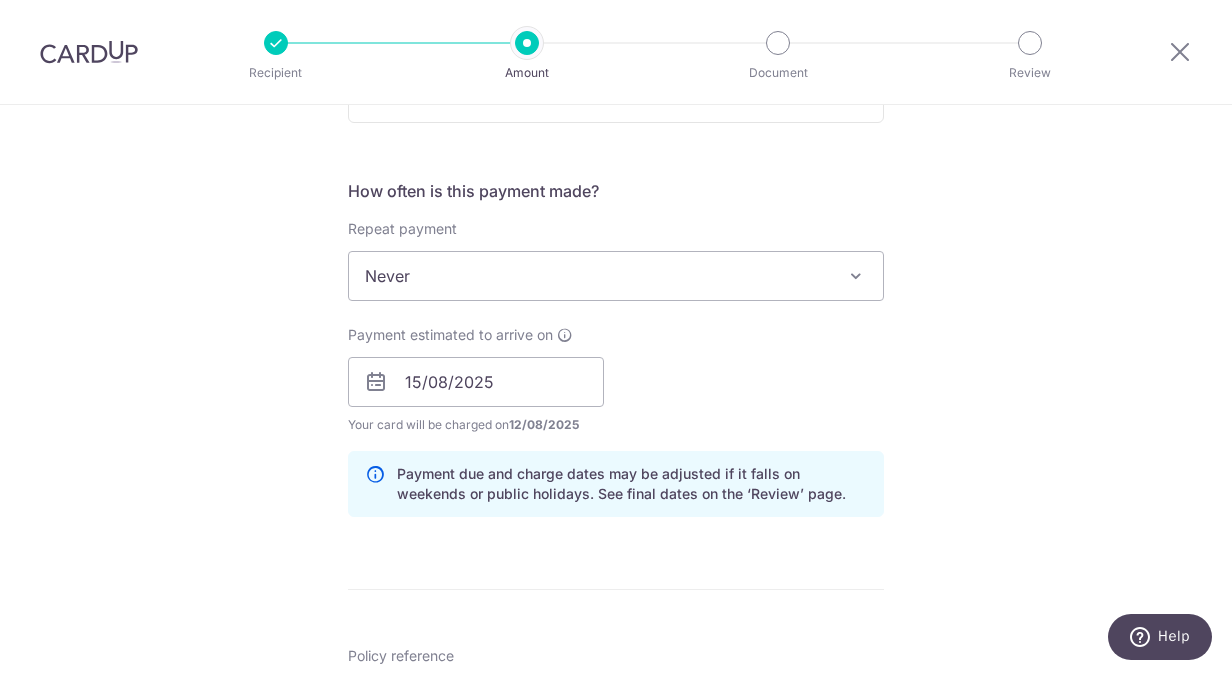 click on "Payment estimated to arrive on
15/08/2025
Prev Next Aug Sep Oct Nov Dec 2025 2026 2027 2028 2029 2030 2031 2032 2033 2034 2035 Sun Mon Tue Wed Thu Fri Sat           1 2 3 4 5 6 7 8 9 10 11 12 13 14 15 16 17 18 19 20 21 22 23 24 25 26 27 28 29 30 31
Your card will be charged on  12/08/2025  for the first payment
* If your payment is funded by  9:00am SGT on Monday 11/08/2025
11/08/2025
No. of Payments" at bounding box center [616, 380] 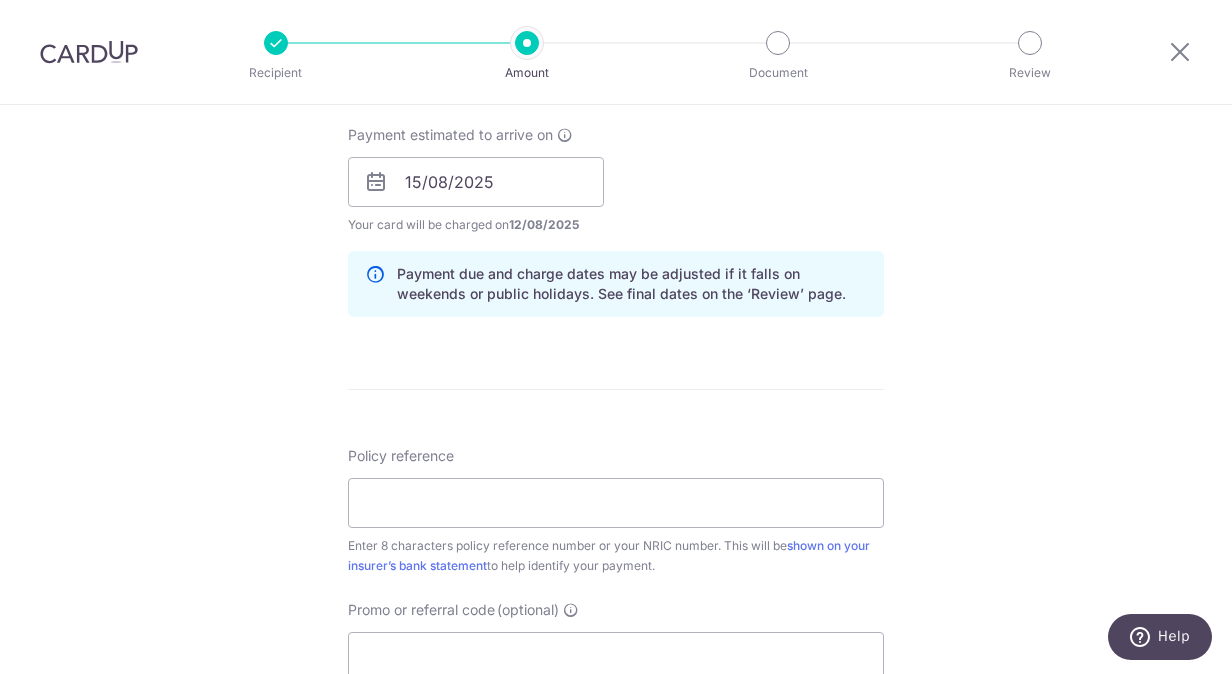 scroll, scrollTop: 1100, scrollLeft: 0, axis: vertical 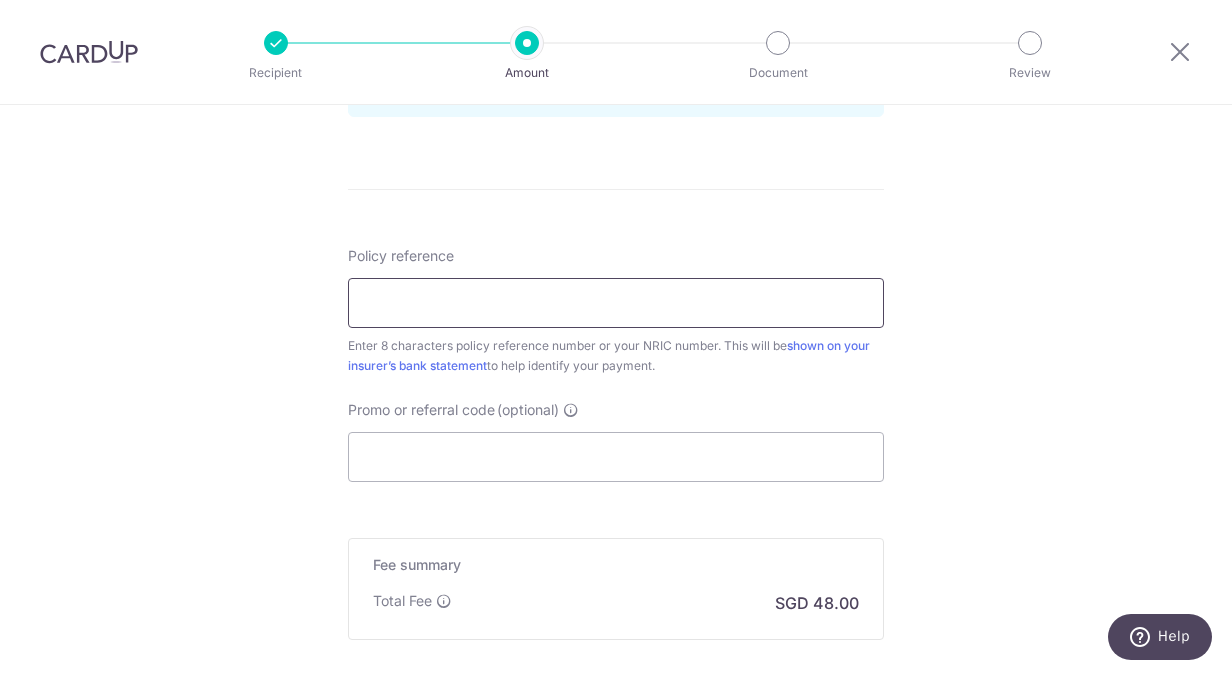 drag, startPoint x: 563, startPoint y: 295, endPoint x: 625, endPoint y: 175, distance: 135.07036 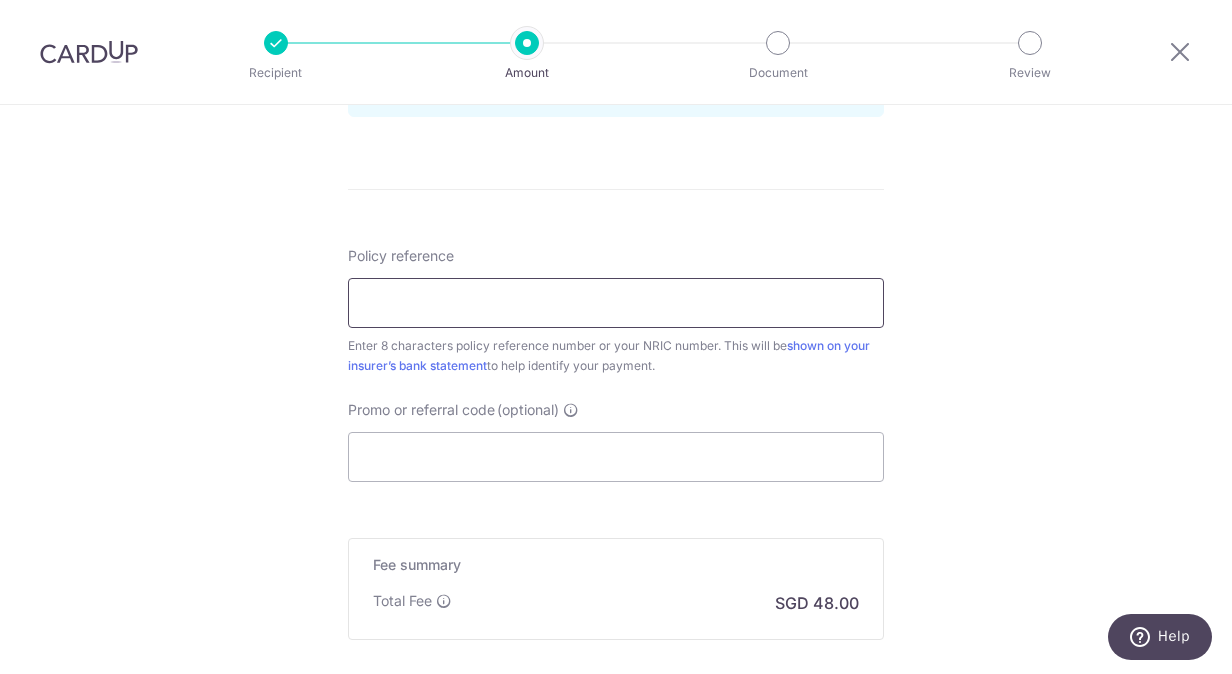 click on "Policy reference" at bounding box center (616, 303) 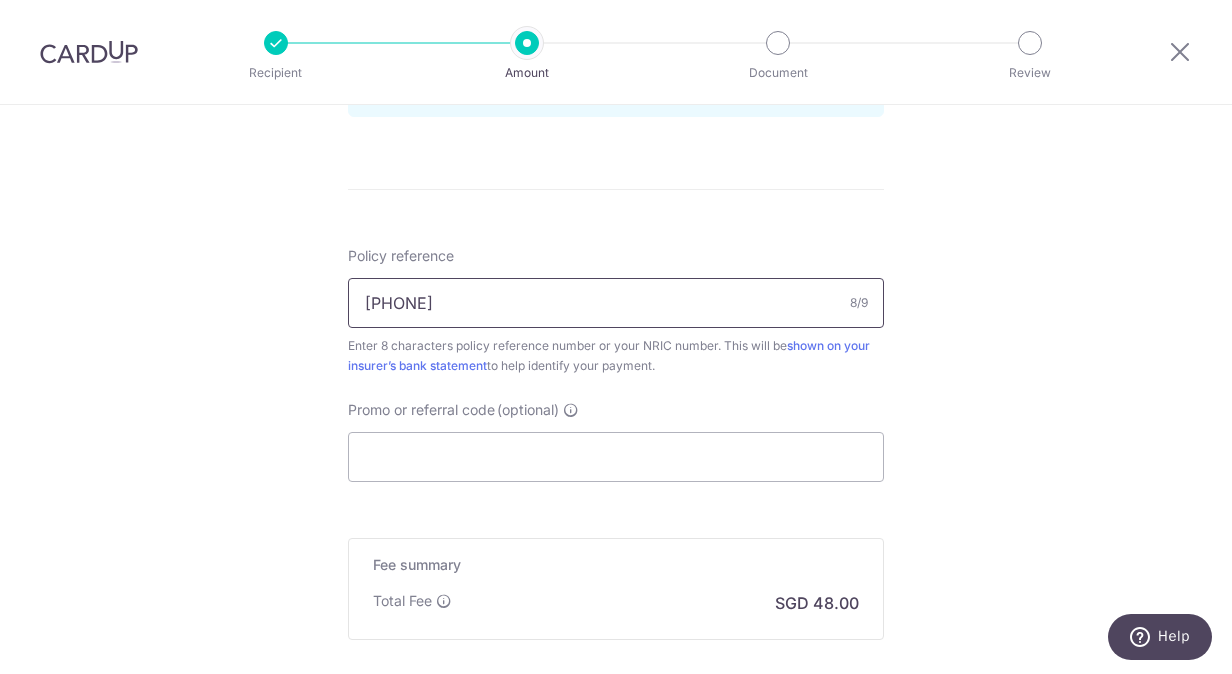 type on "83256386" 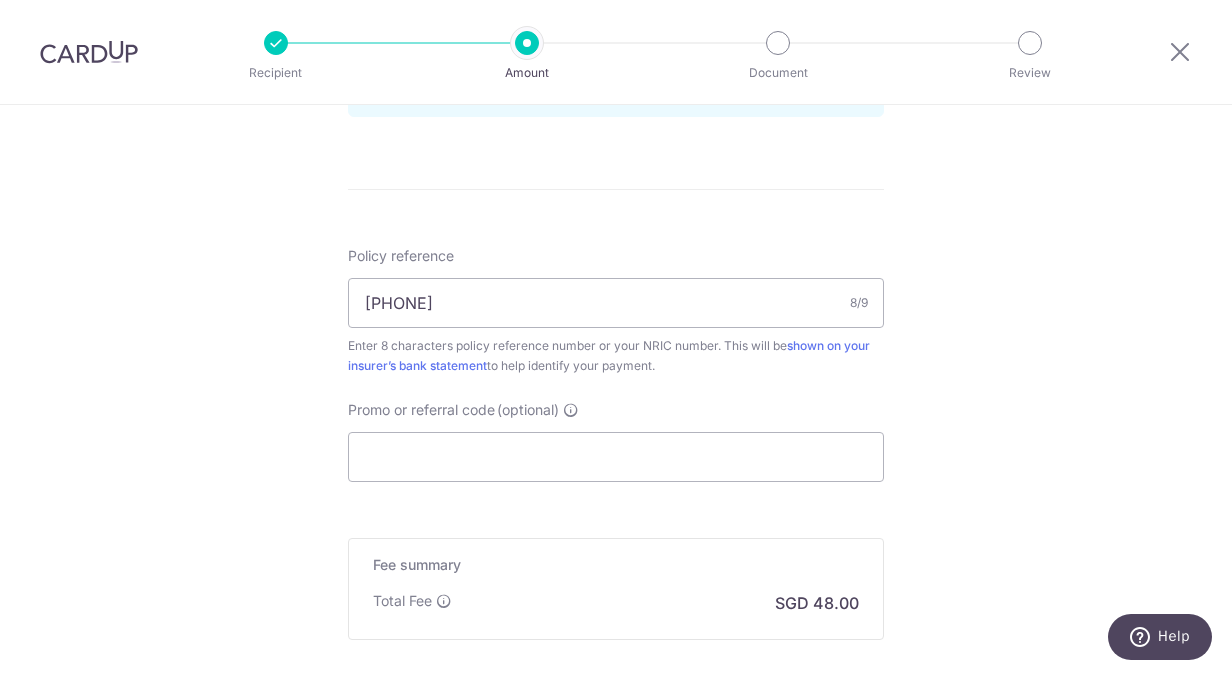 click on "Tell us more about your payment
Enter payment amount
SGD
1,846.00
1846.00
Select Card
**** 9395
Add credit card
Your Cards
**** 9395
Secure 256-bit SSL
Text
New card details
Card
Secure 256-bit SSL" at bounding box center [616, -50] 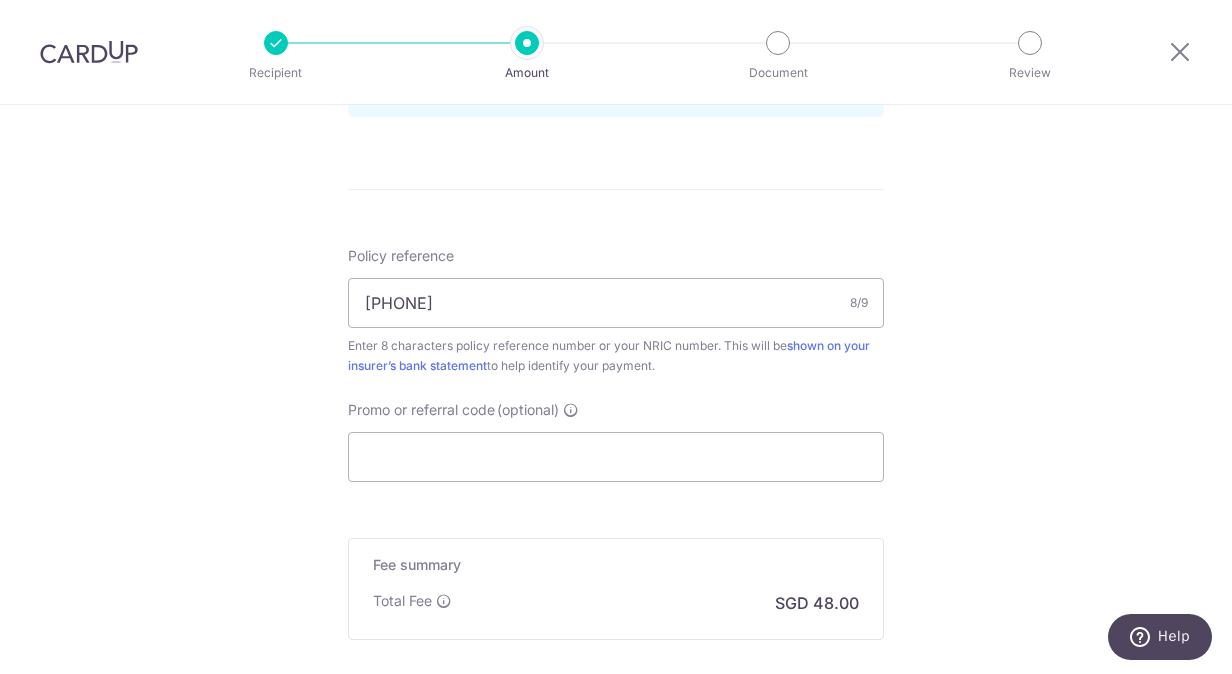 scroll, scrollTop: 1317, scrollLeft: 0, axis: vertical 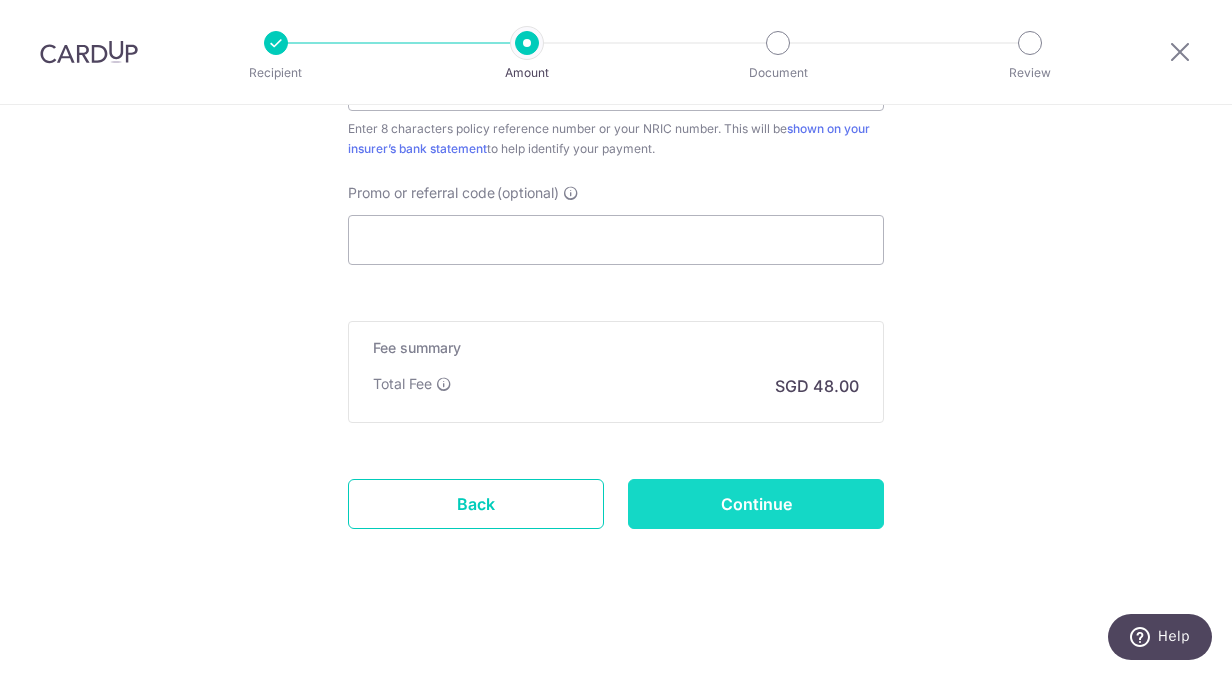 click on "Continue" at bounding box center (756, 504) 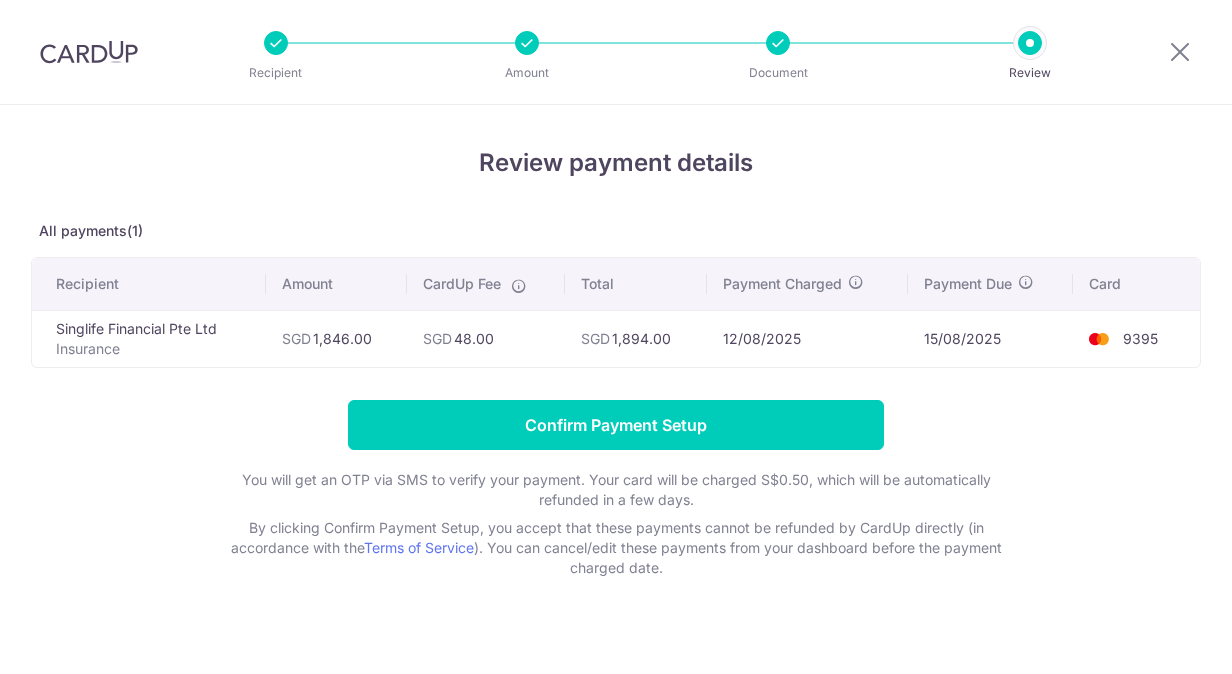 scroll, scrollTop: 0, scrollLeft: 0, axis: both 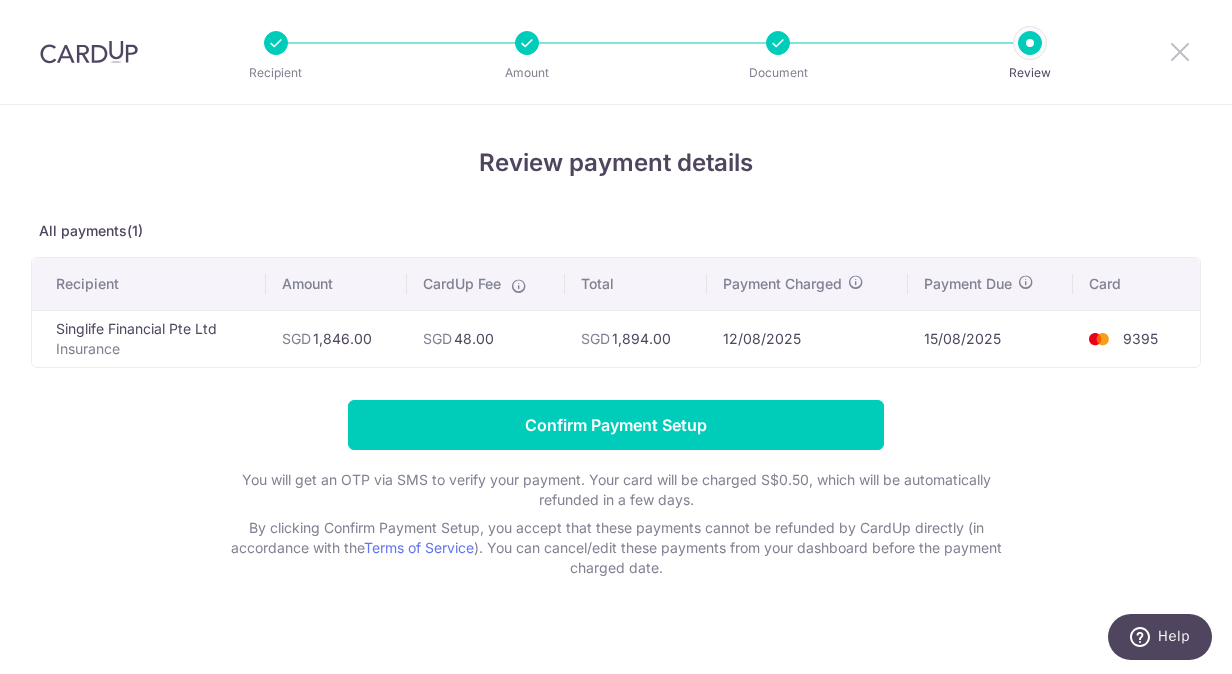 click at bounding box center [1180, 51] 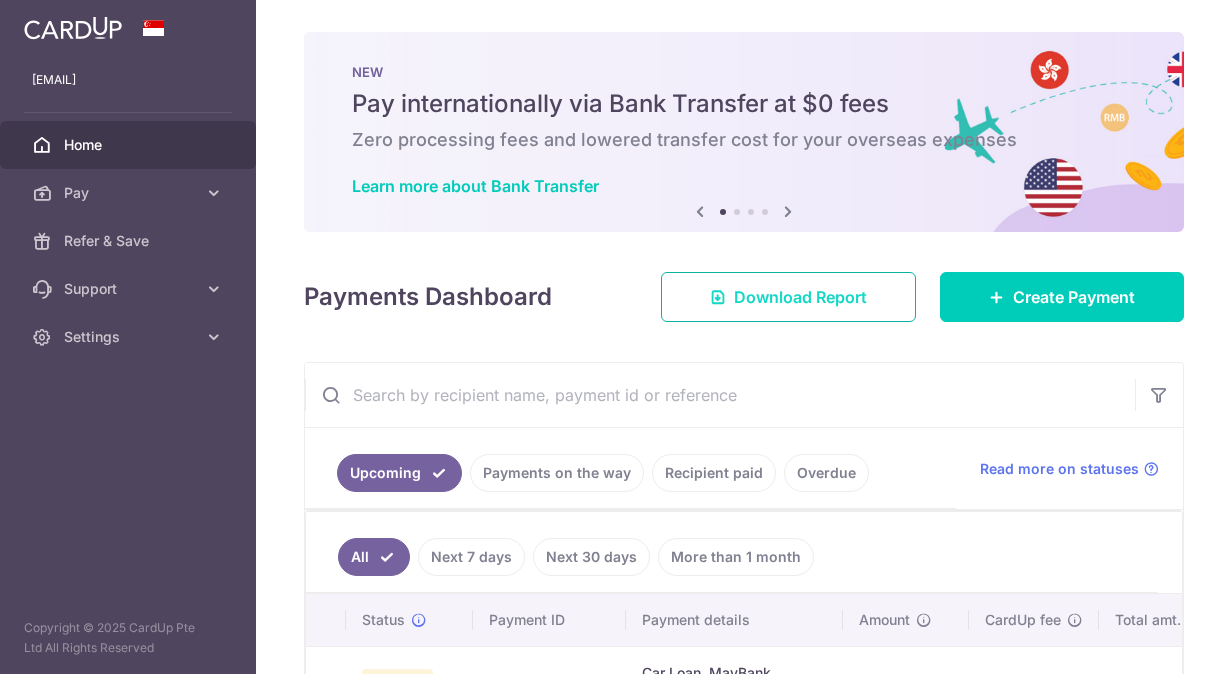 scroll, scrollTop: 0, scrollLeft: 0, axis: both 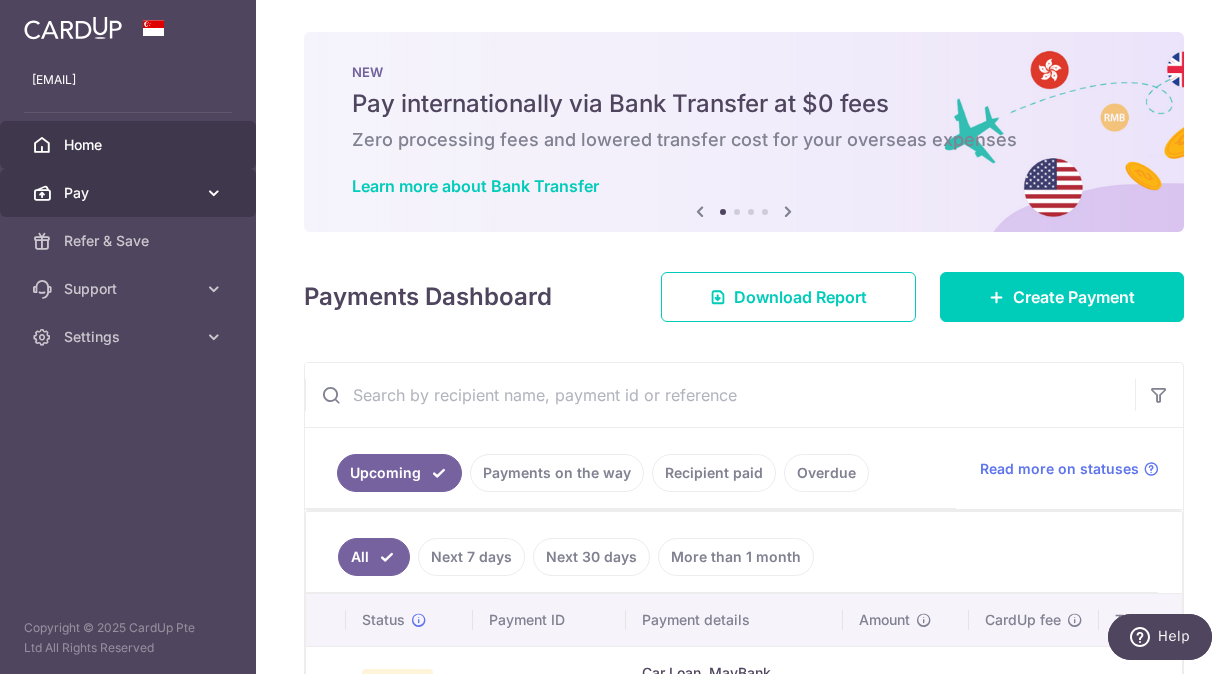 click on "Pay" at bounding box center (128, 193) 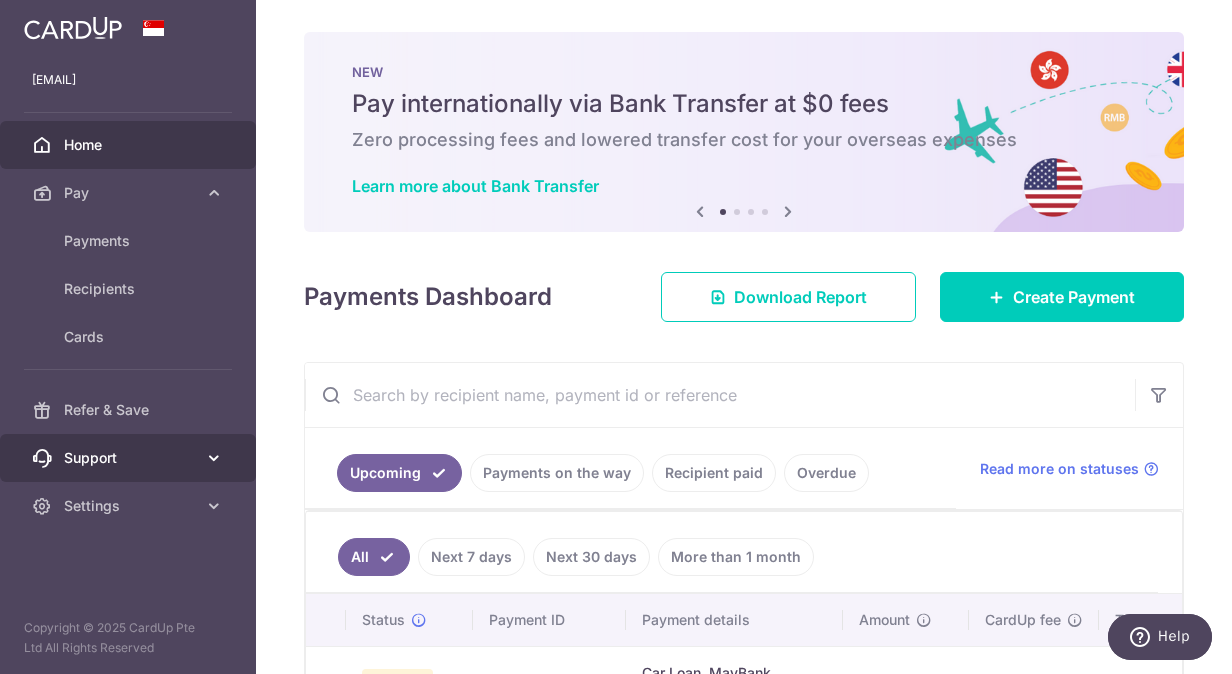 click at bounding box center (214, 458) 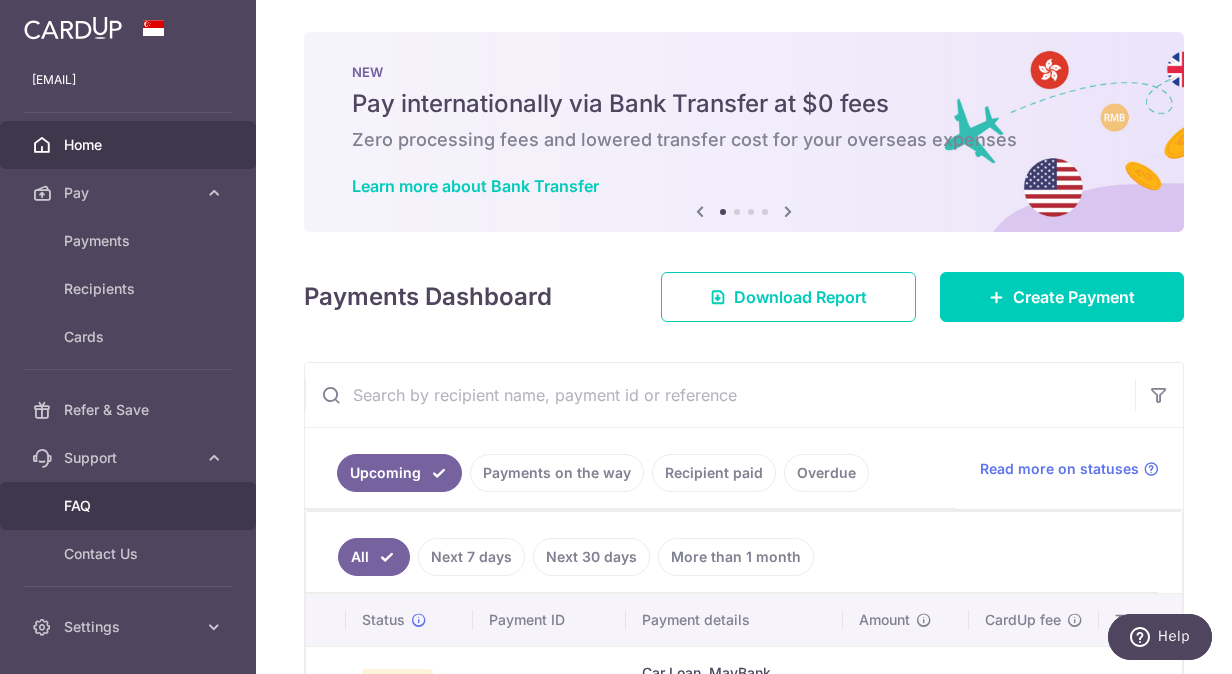 click on "FAQ" at bounding box center [130, 506] 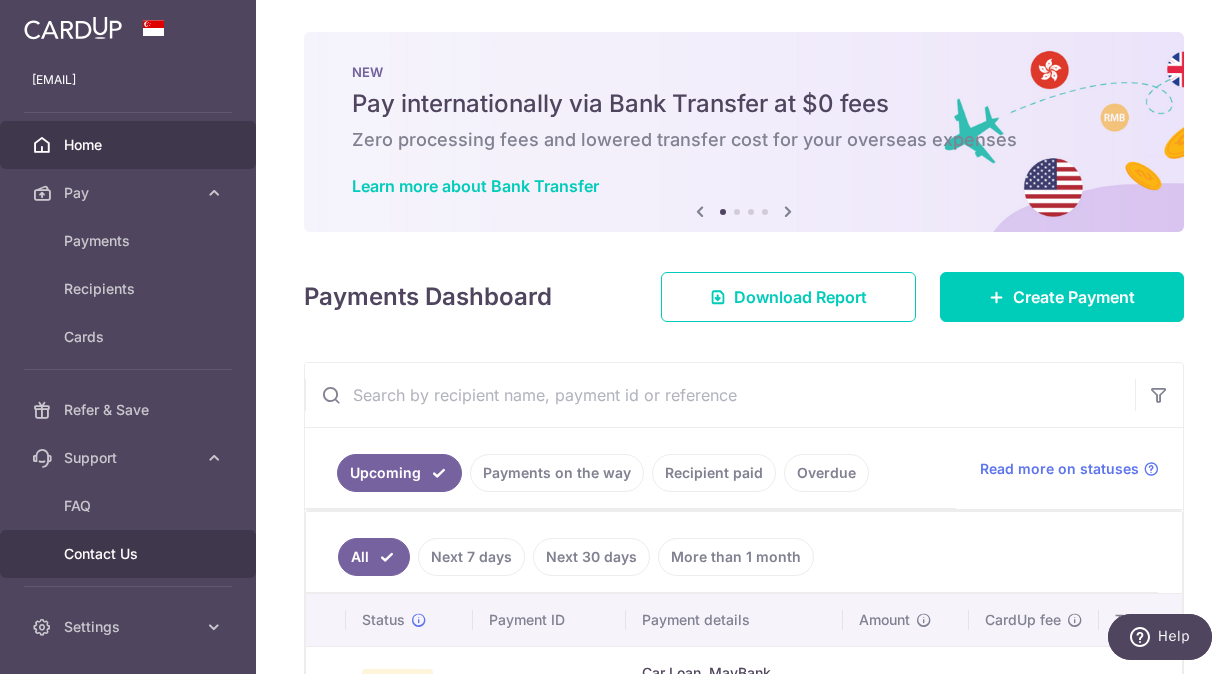 click on "Contact Us" at bounding box center [130, 554] 